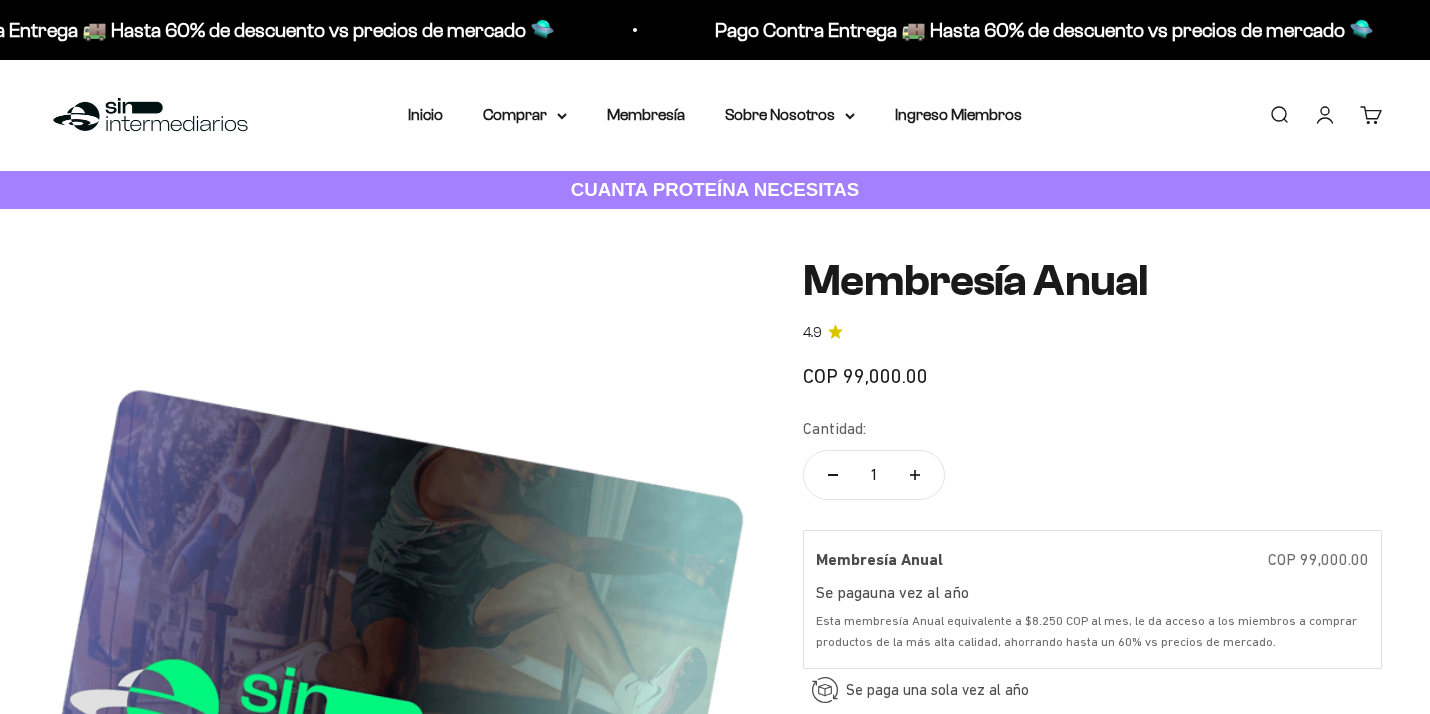 scroll, scrollTop: 157, scrollLeft: 0, axis: vertical 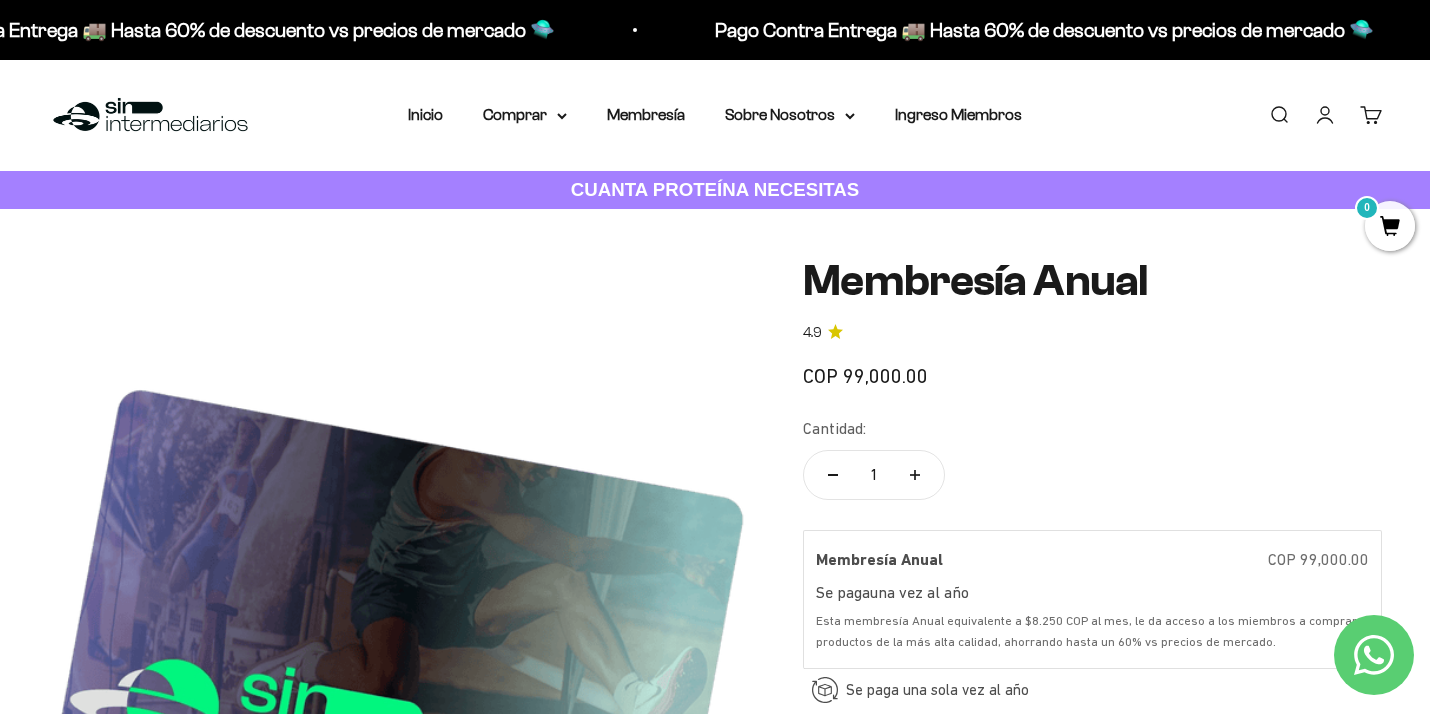 click at bounding box center [150, 115] 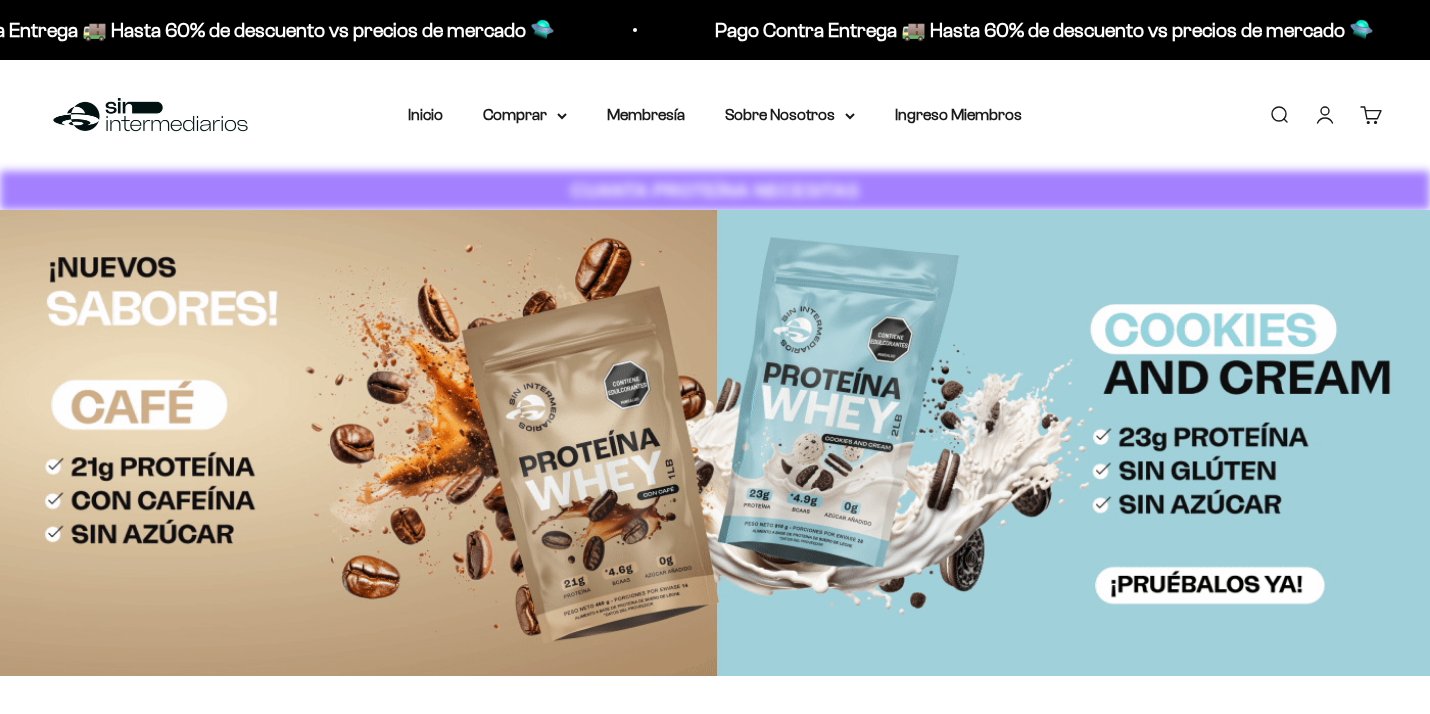 click on "Iniciar sesión" at bounding box center (1325, 115) 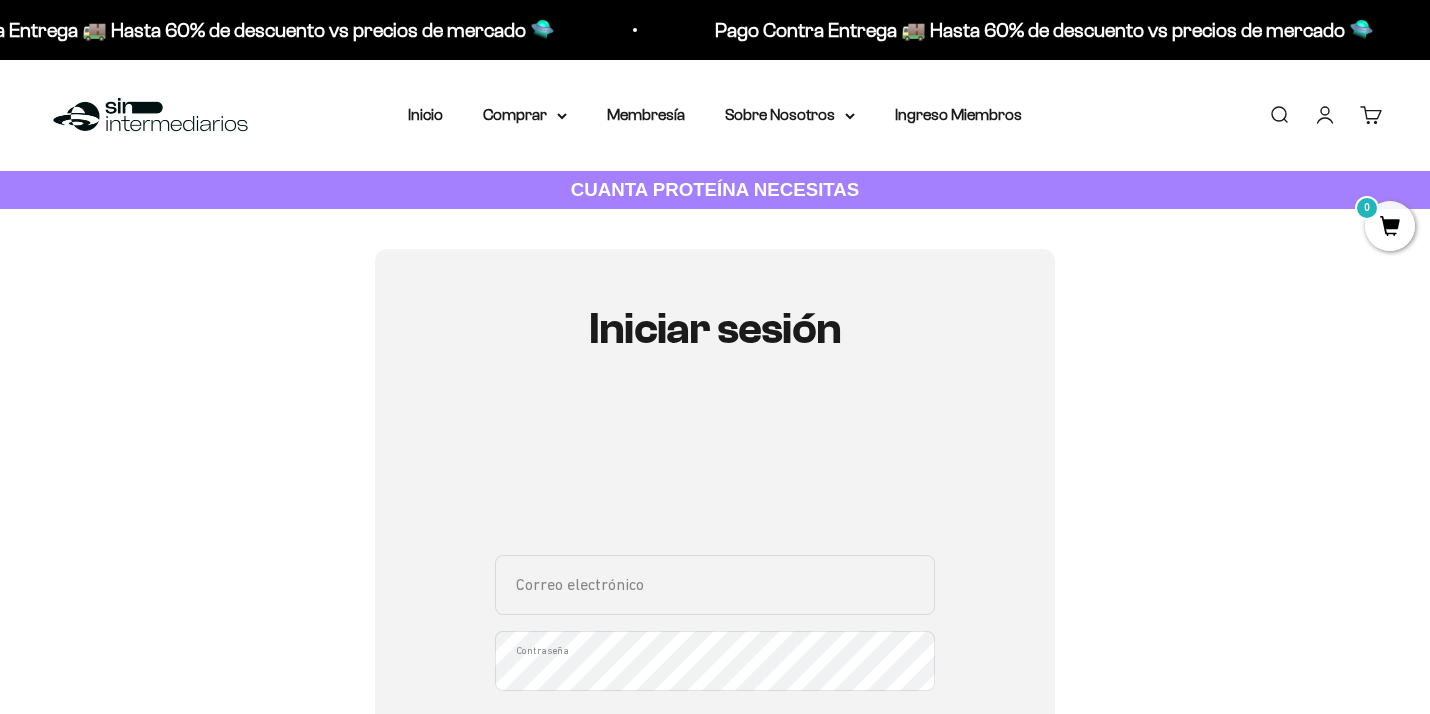 scroll, scrollTop: 186, scrollLeft: 0, axis: vertical 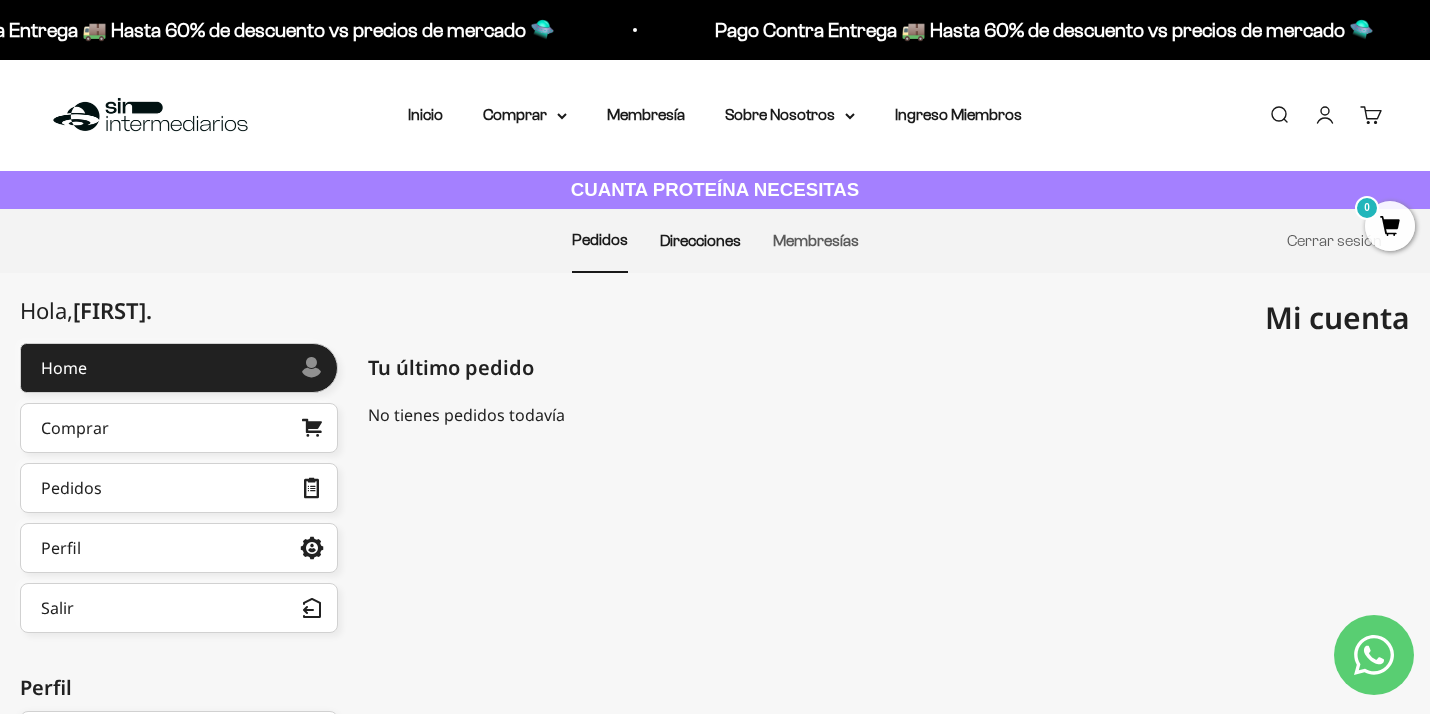 click on "Direcciones" at bounding box center [700, 240] 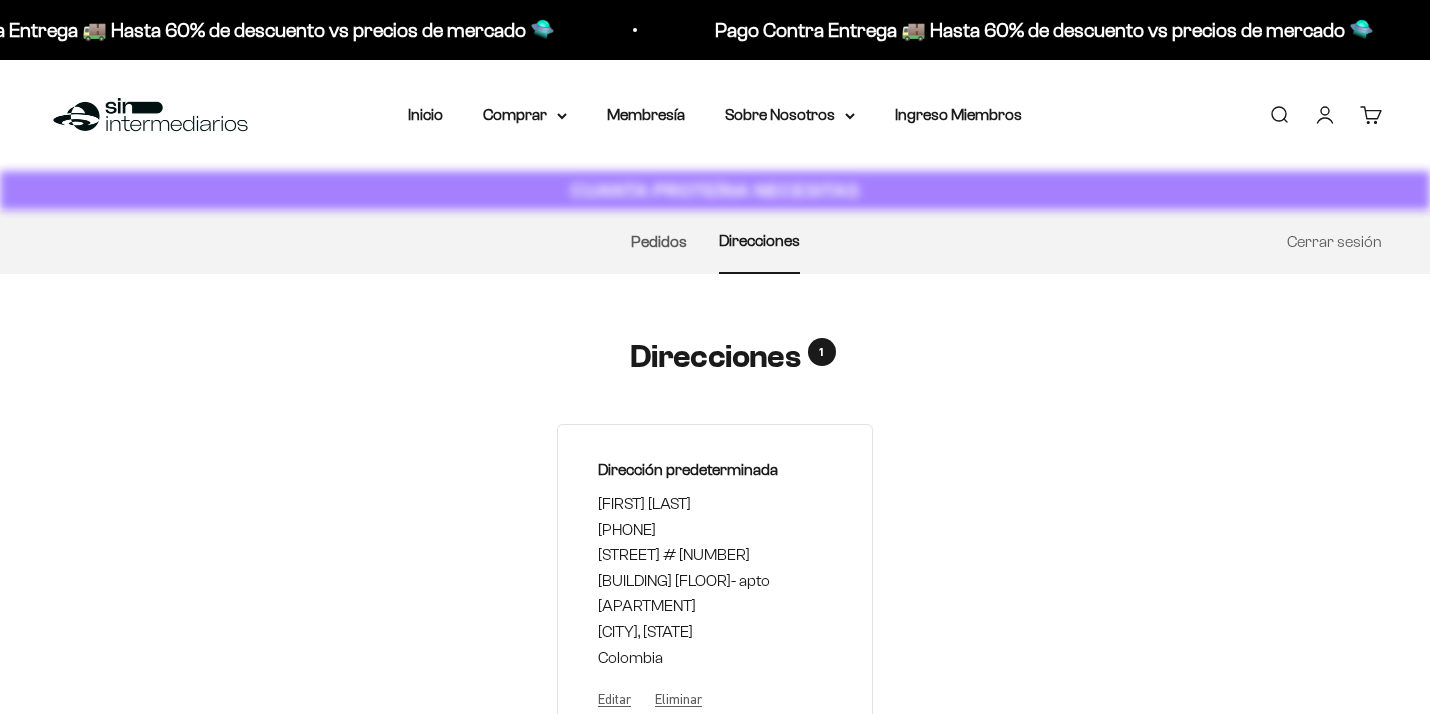 scroll, scrollTop: 0, scrollLeft: 0, axis: both 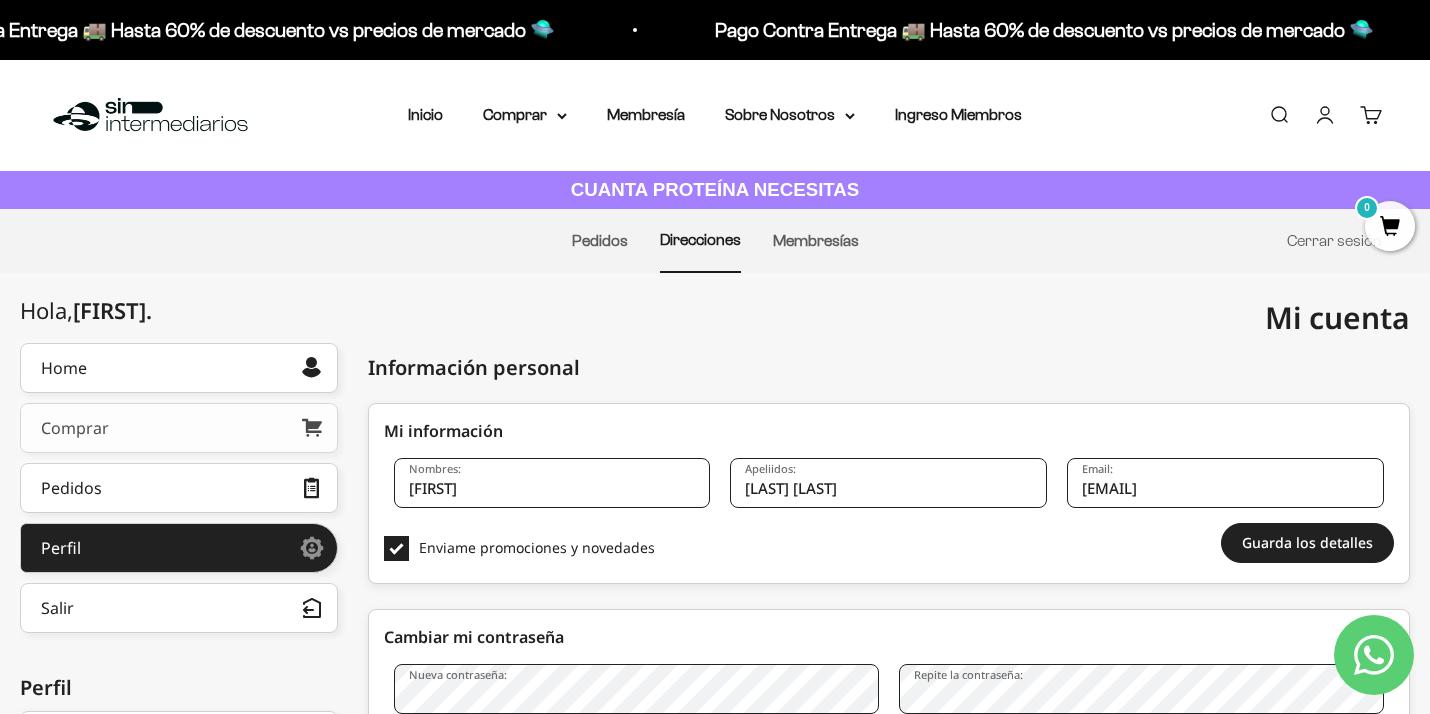 click on "Comprar" at bounding box center (179, 428) 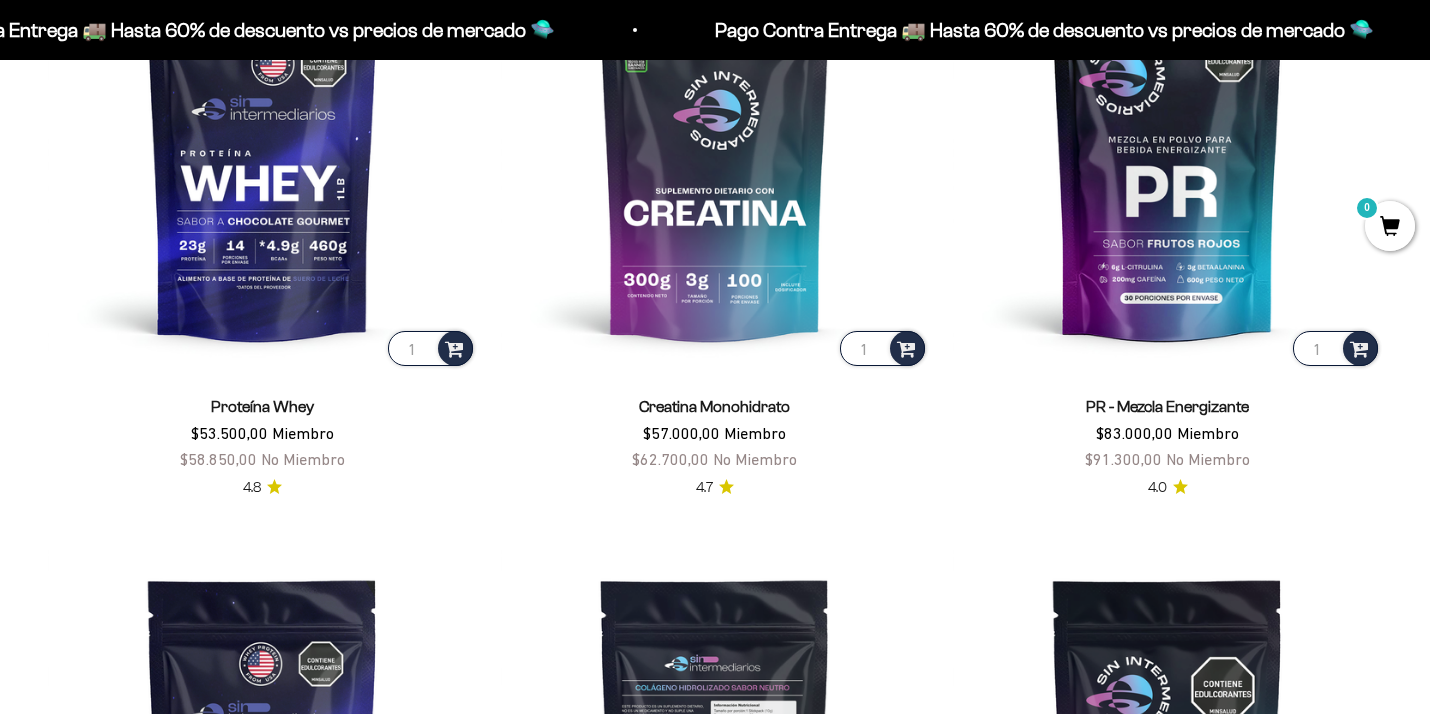 scroll, scrollTop: 974, scrollLeft: 0, axis: vertical 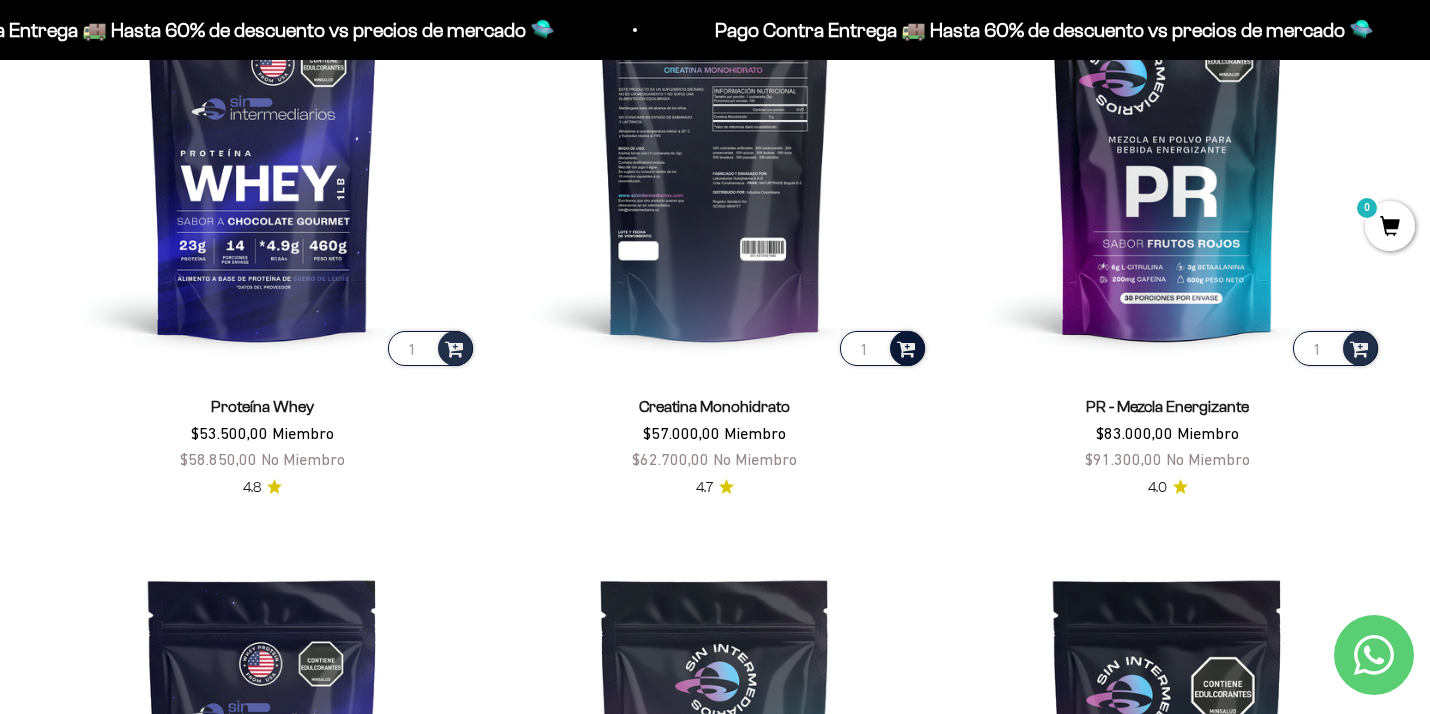 click at bounding box center [906, 347] 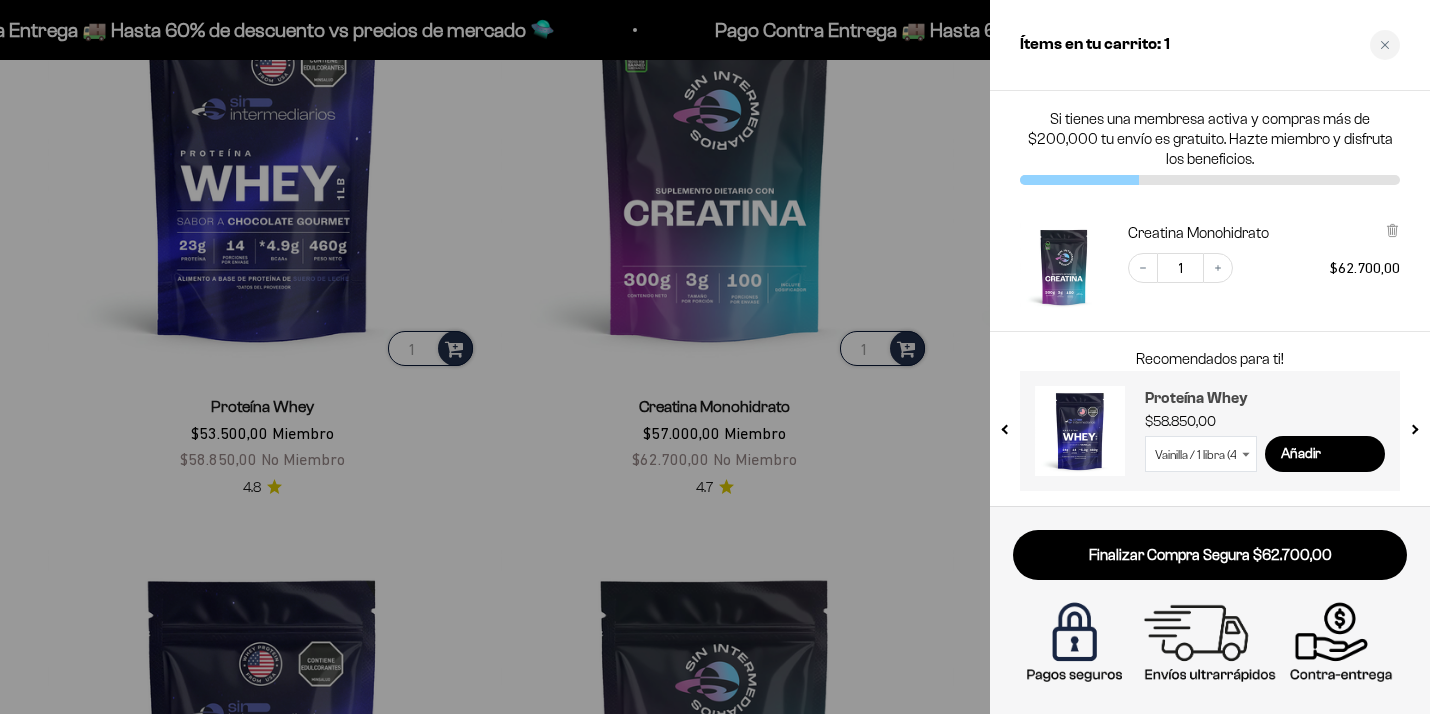 scroll, scrollTop: 0, scrollLeft: 0, axis: both 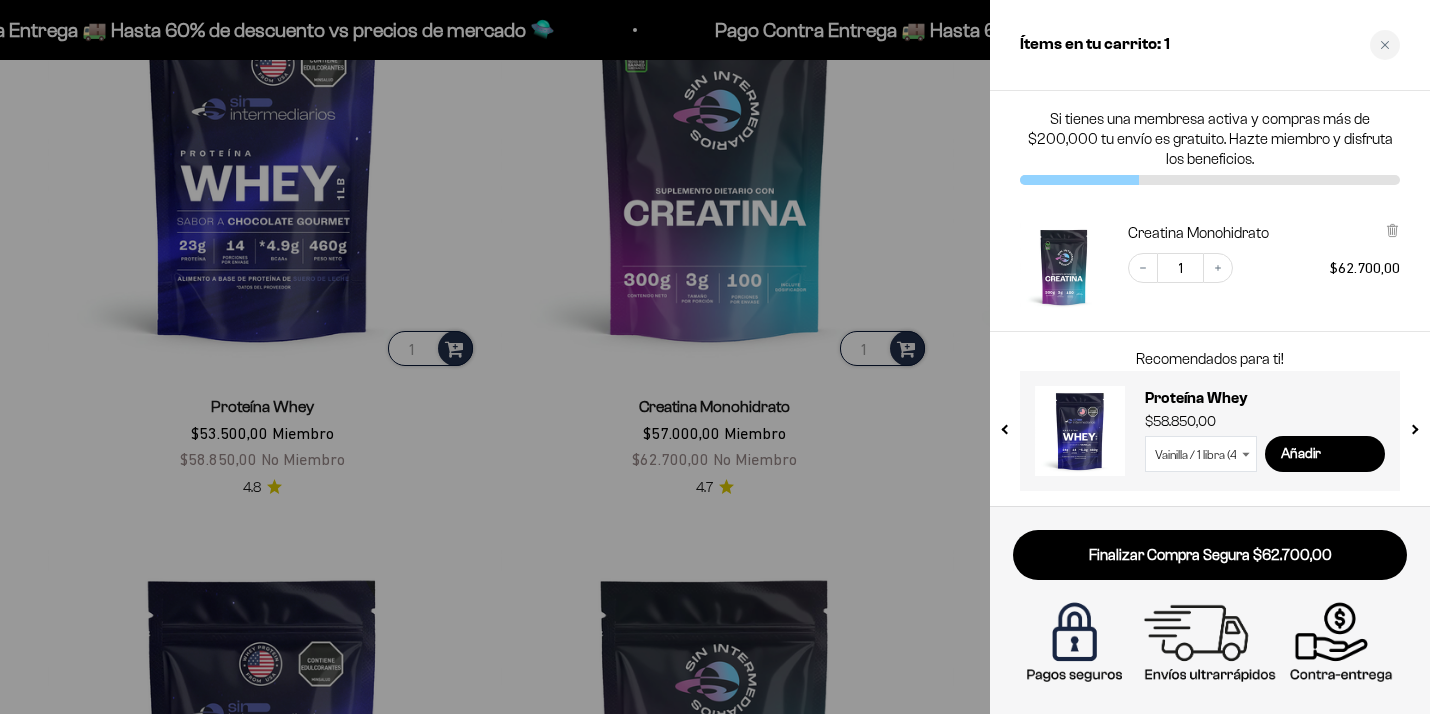 click at bounding box center (1413, 425) 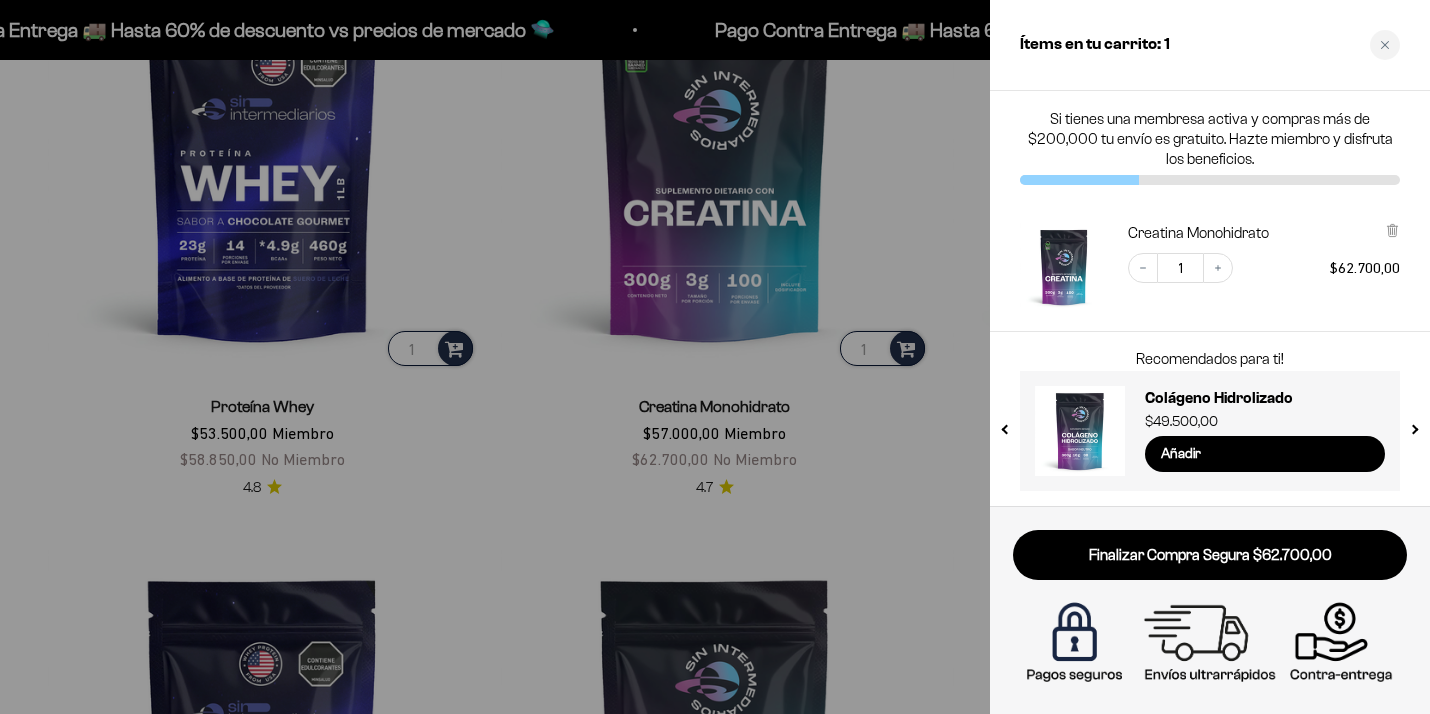 click at bounding box center (1413, 425) 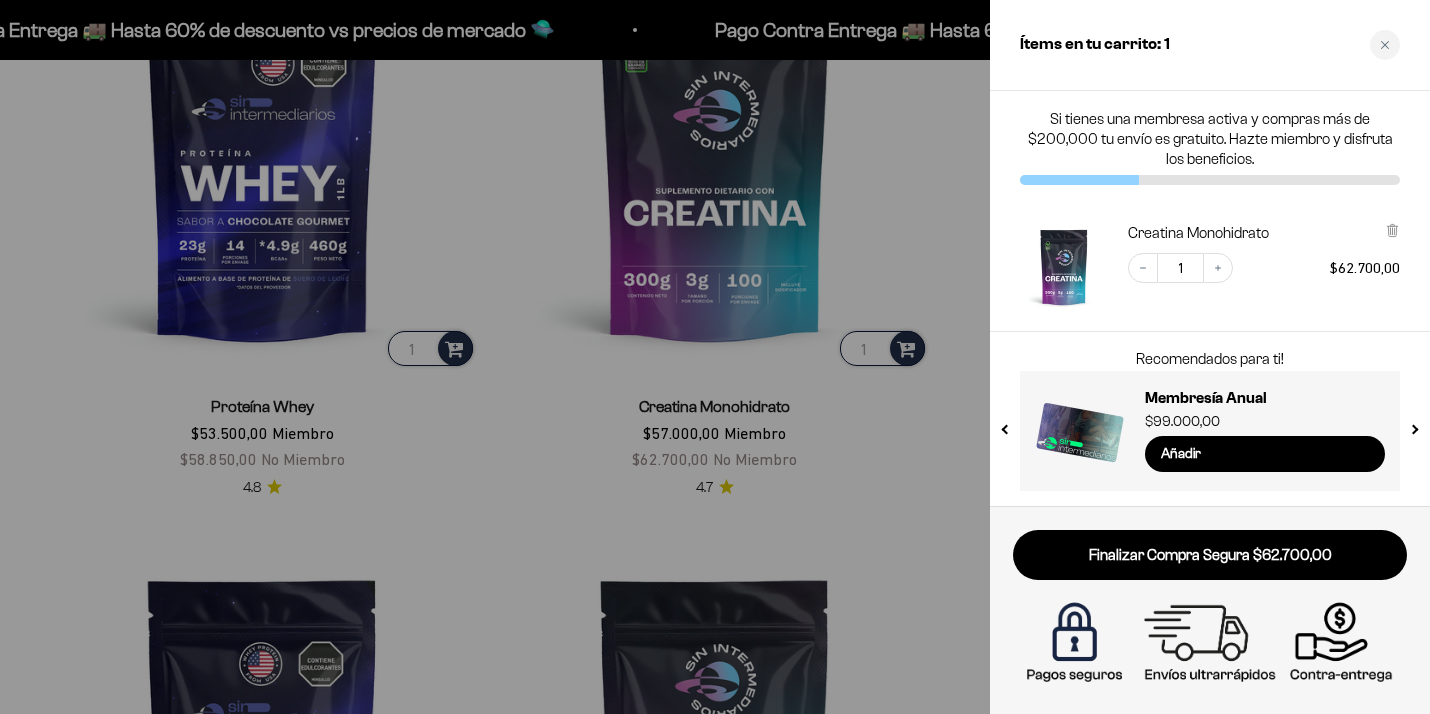 click at bounding box center (715, 357) 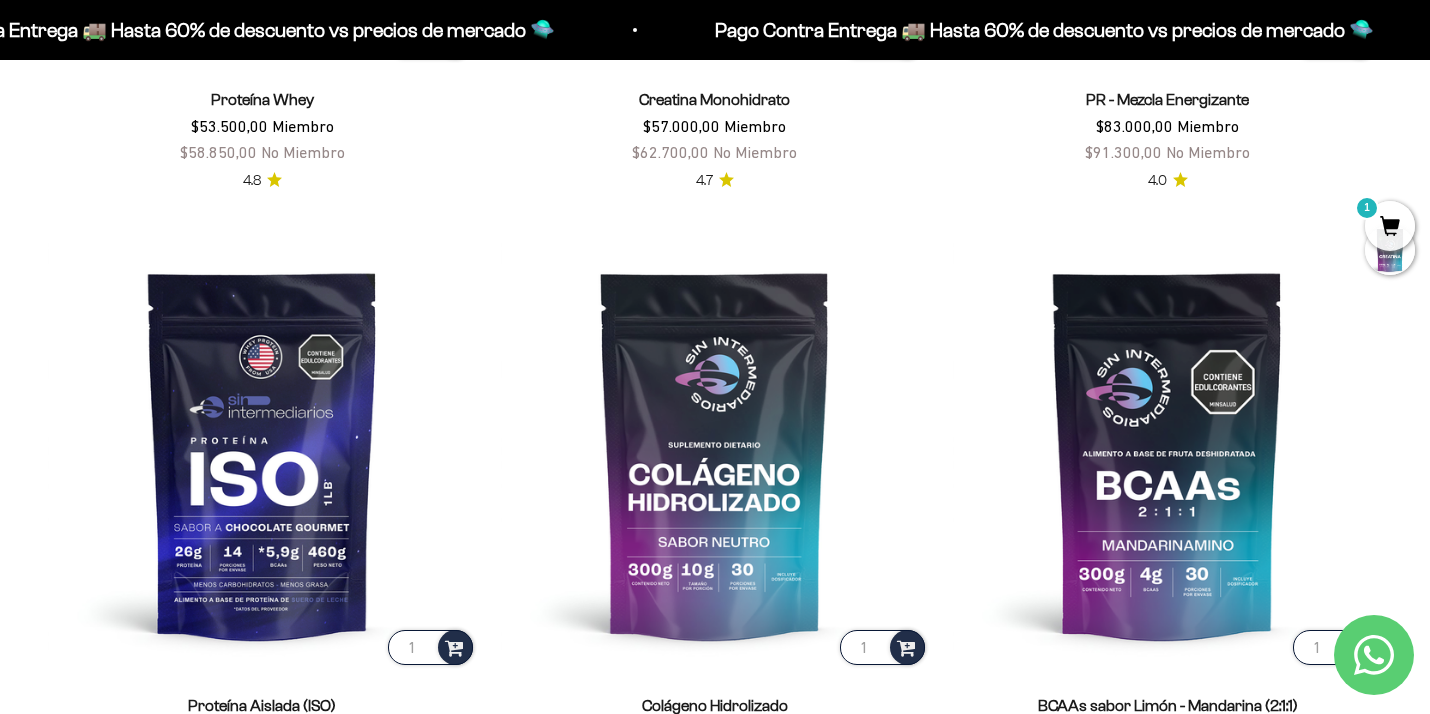scroll, scrollTop: 0, scrollLeft: 0, axis: both 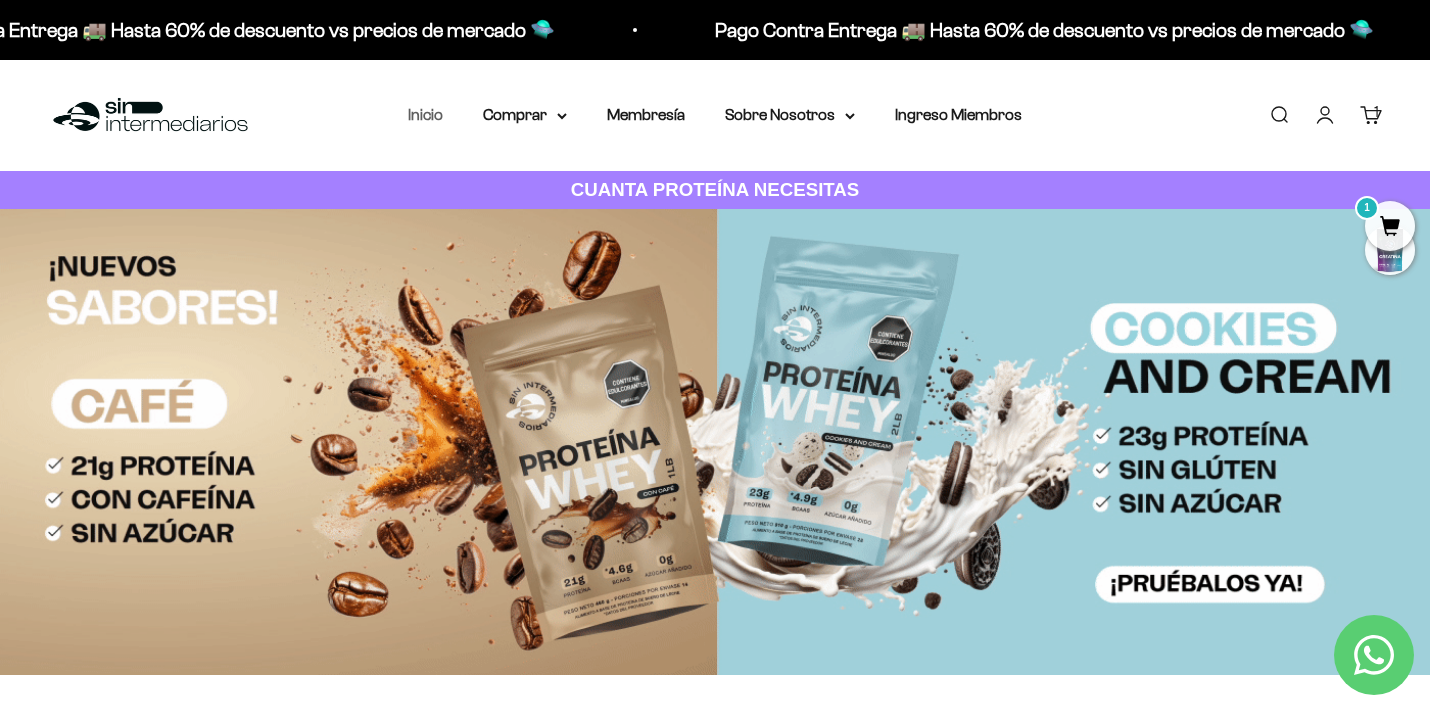 click on "Inicio" at bounding box center [425, 114] 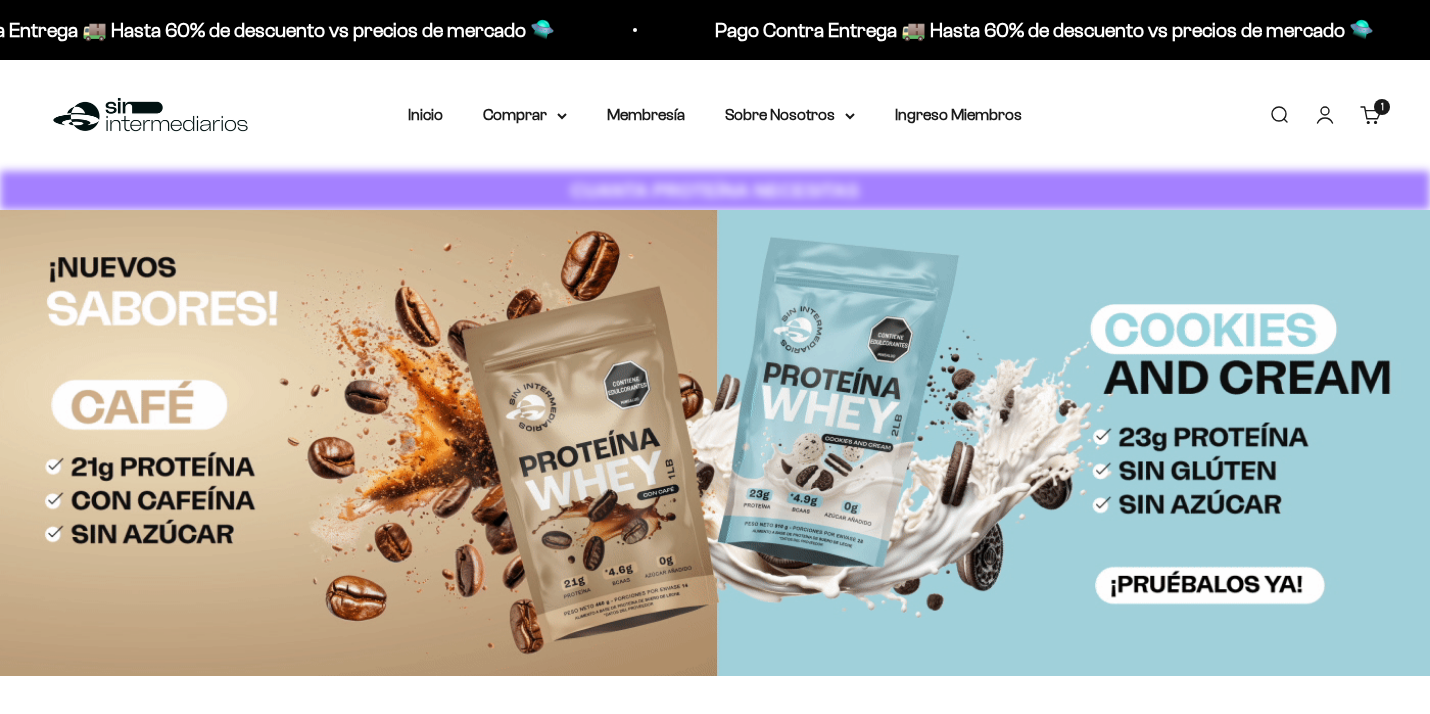 scroll, scrollTop: 0, scrollLeft: 0, axis: both 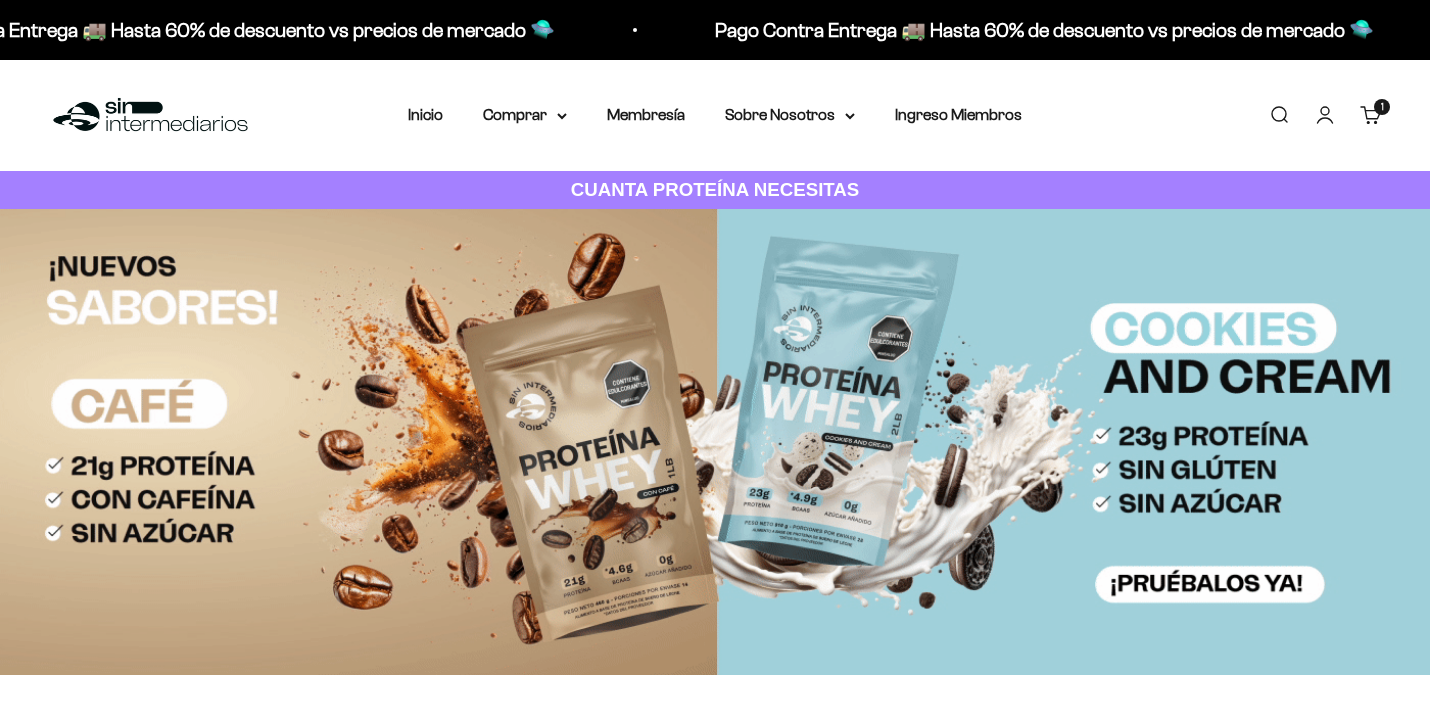 click at bounding box center (715, 442) 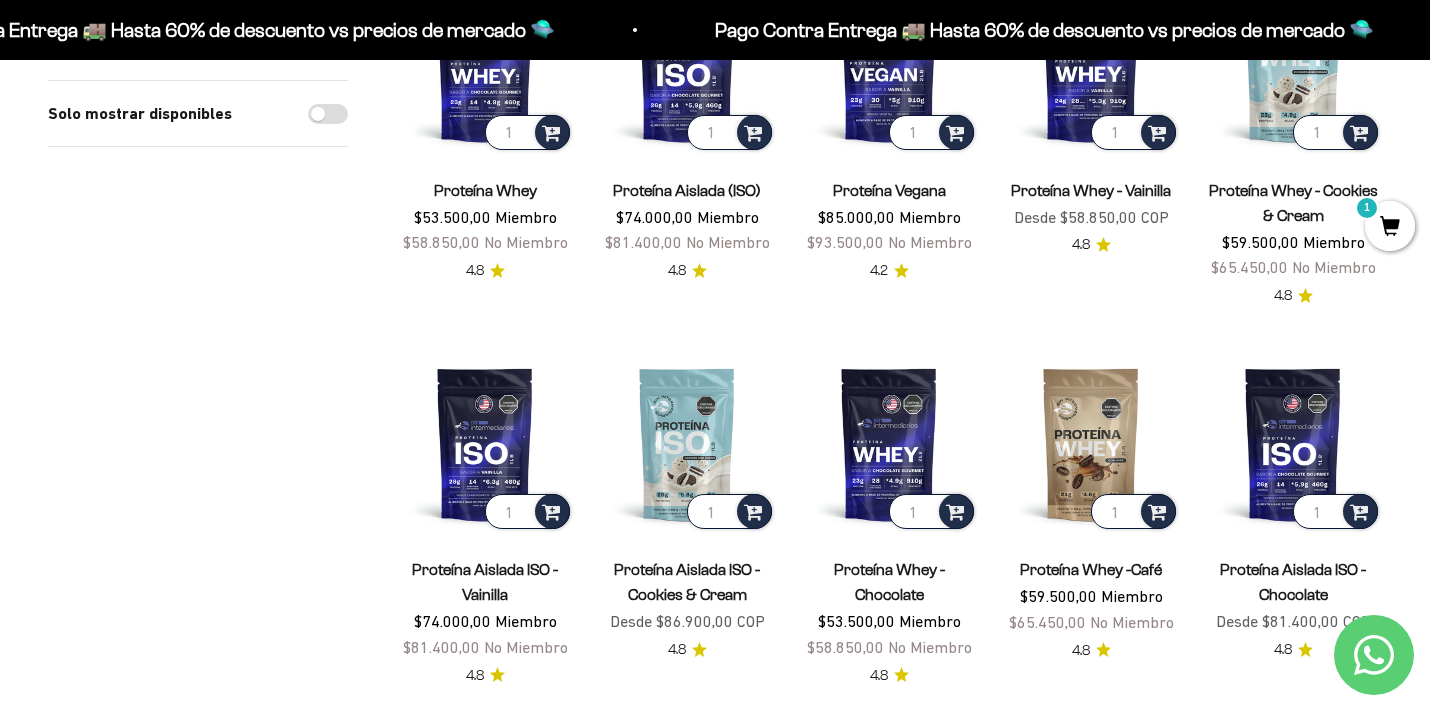 scroll, scrollTop: 368, scrollLeft: 0, axis: vertical 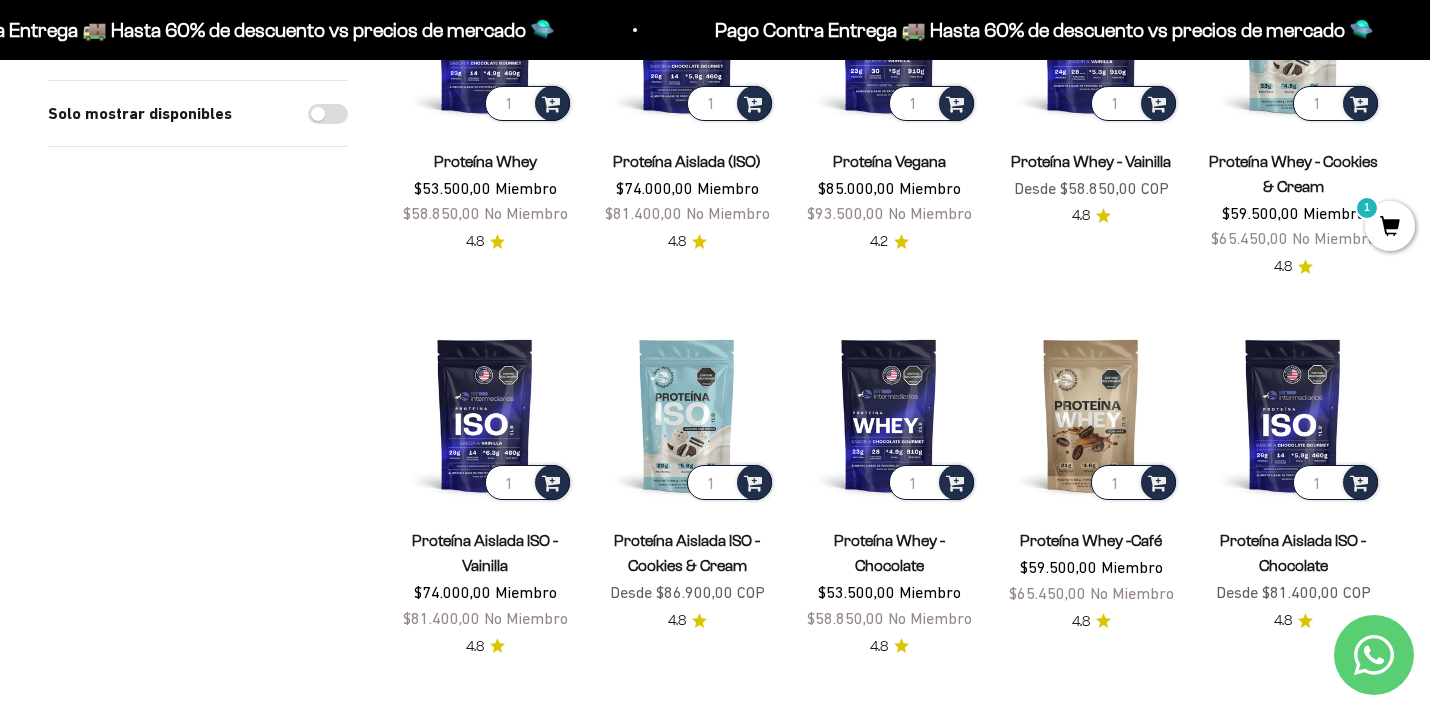 click on "Proteína Aislada ISO - Cookies & Cream" at bounding box center (687, 553) 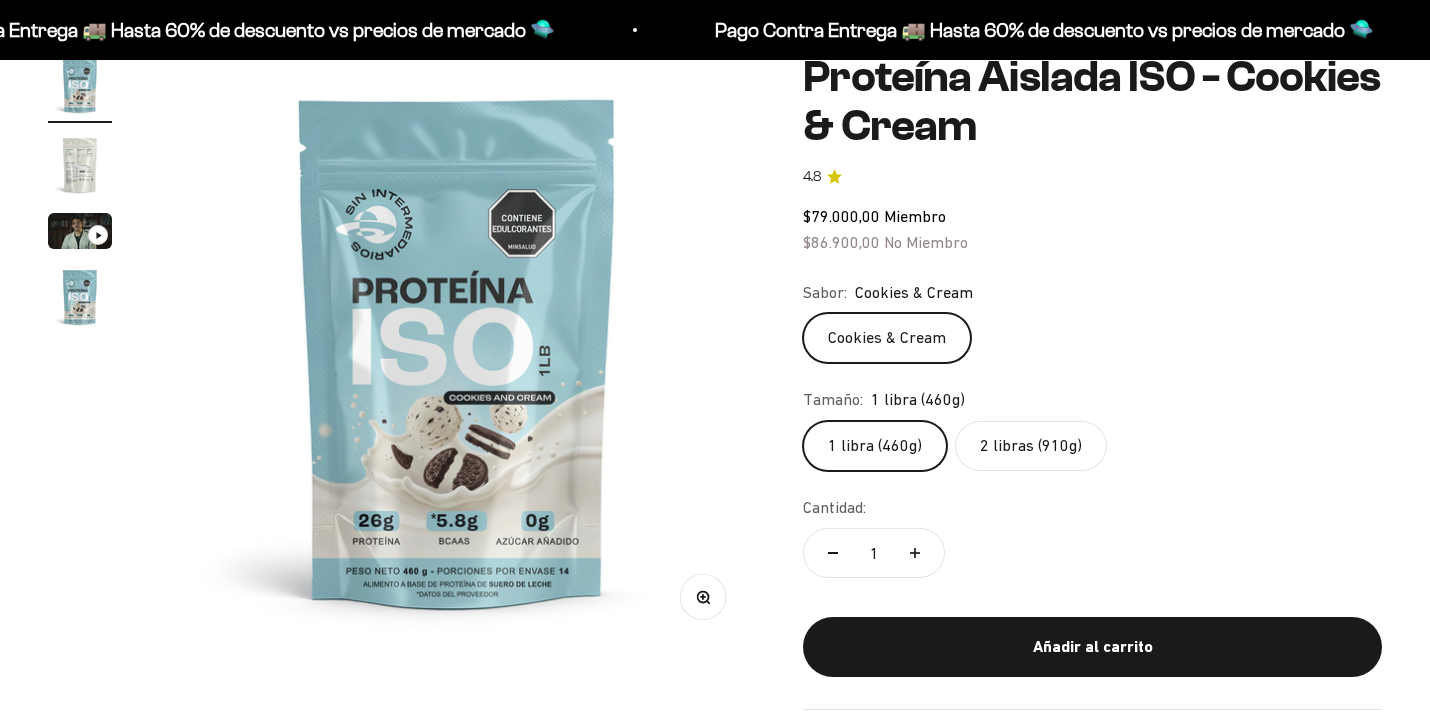 click on "2 libras (910g)" 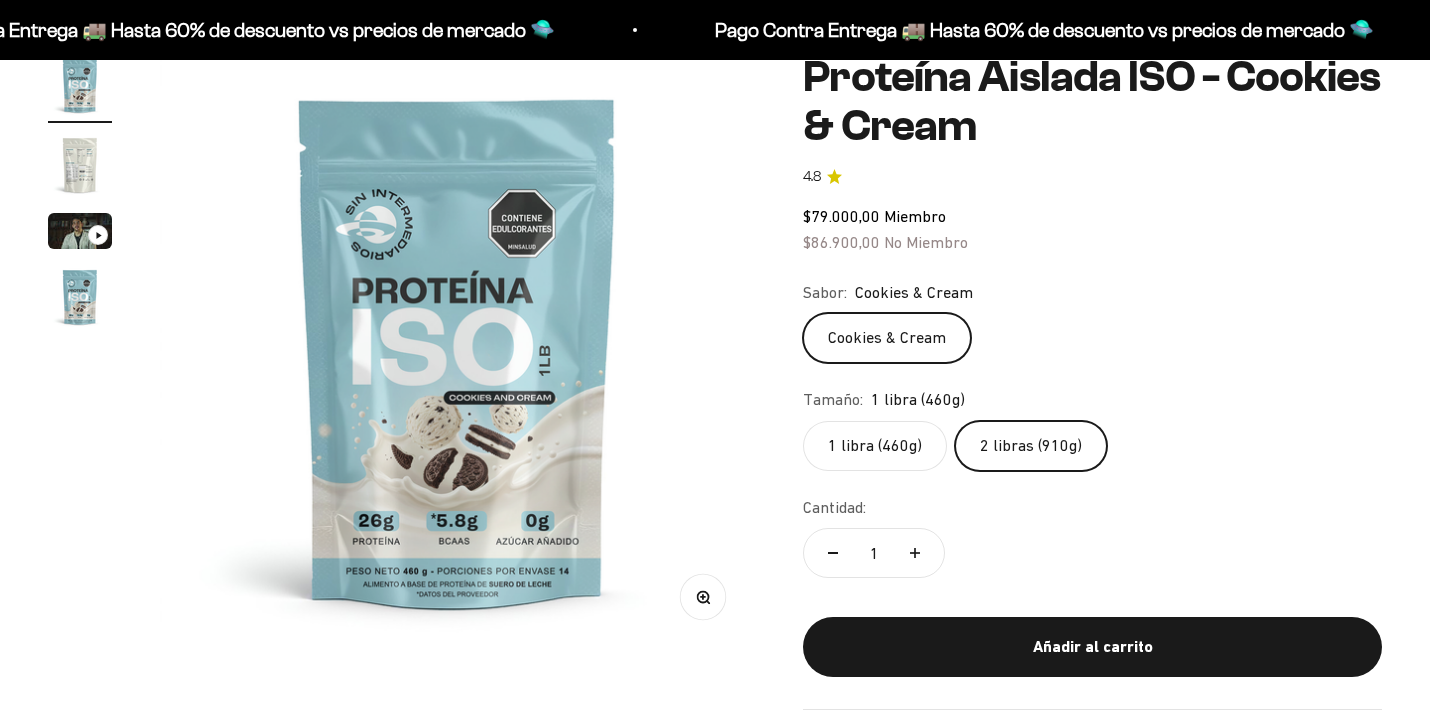 scroll, scrollTop: 204, scrollLeft: 0, axis: vertical 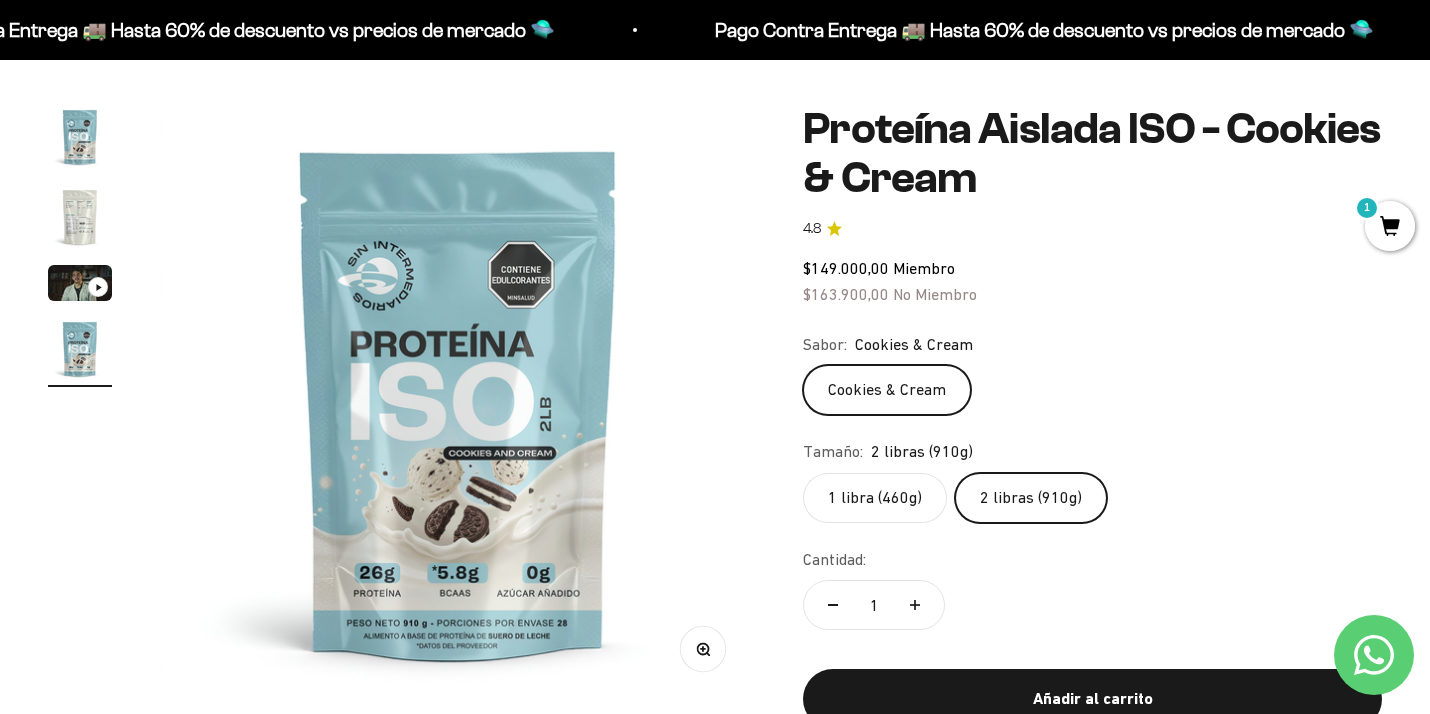 click at bounding box center [80, 217] 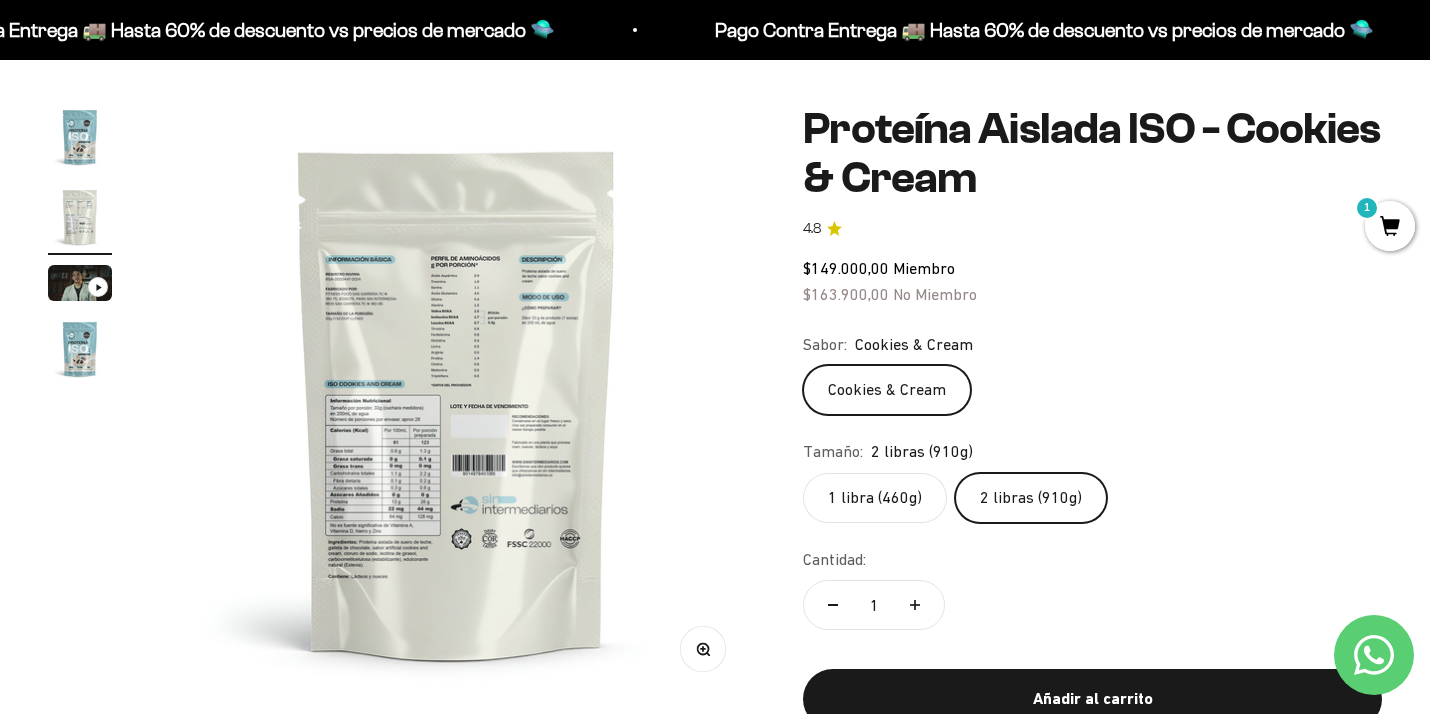 scroll, scrollTop: 0, scrollLeft: 619, axis: horizontal 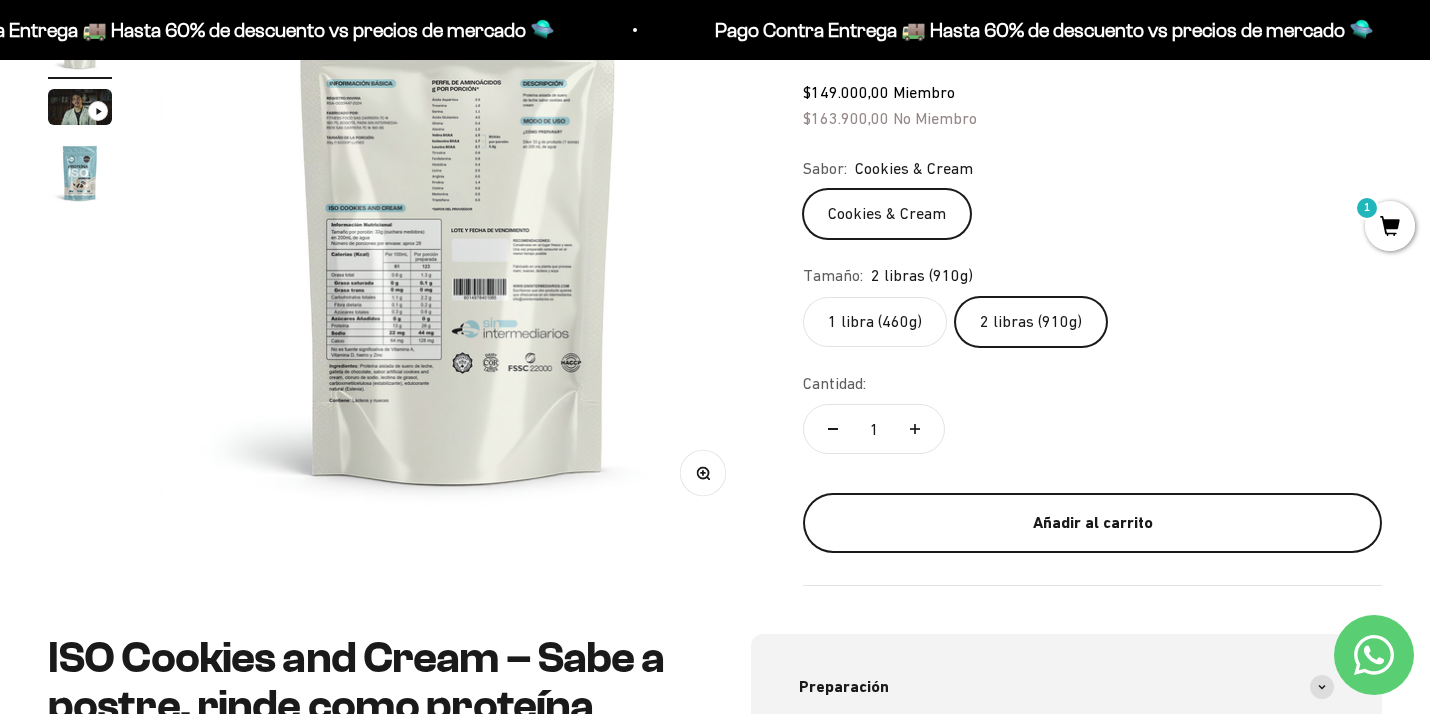click on "Añadir al carrito" at bounding box center (1092, 523) 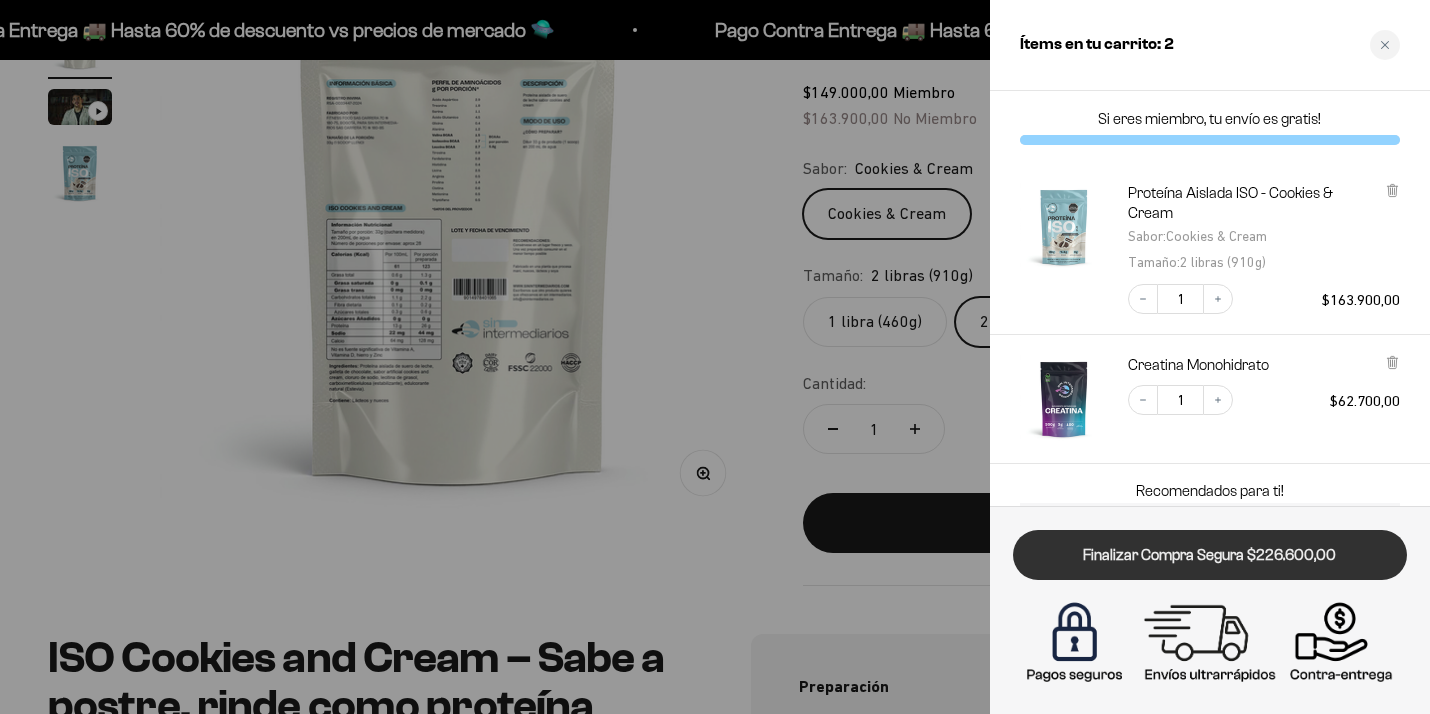 click on "Finalizar Compra Segura $226.600,00" at bounding box center [1210, 555] 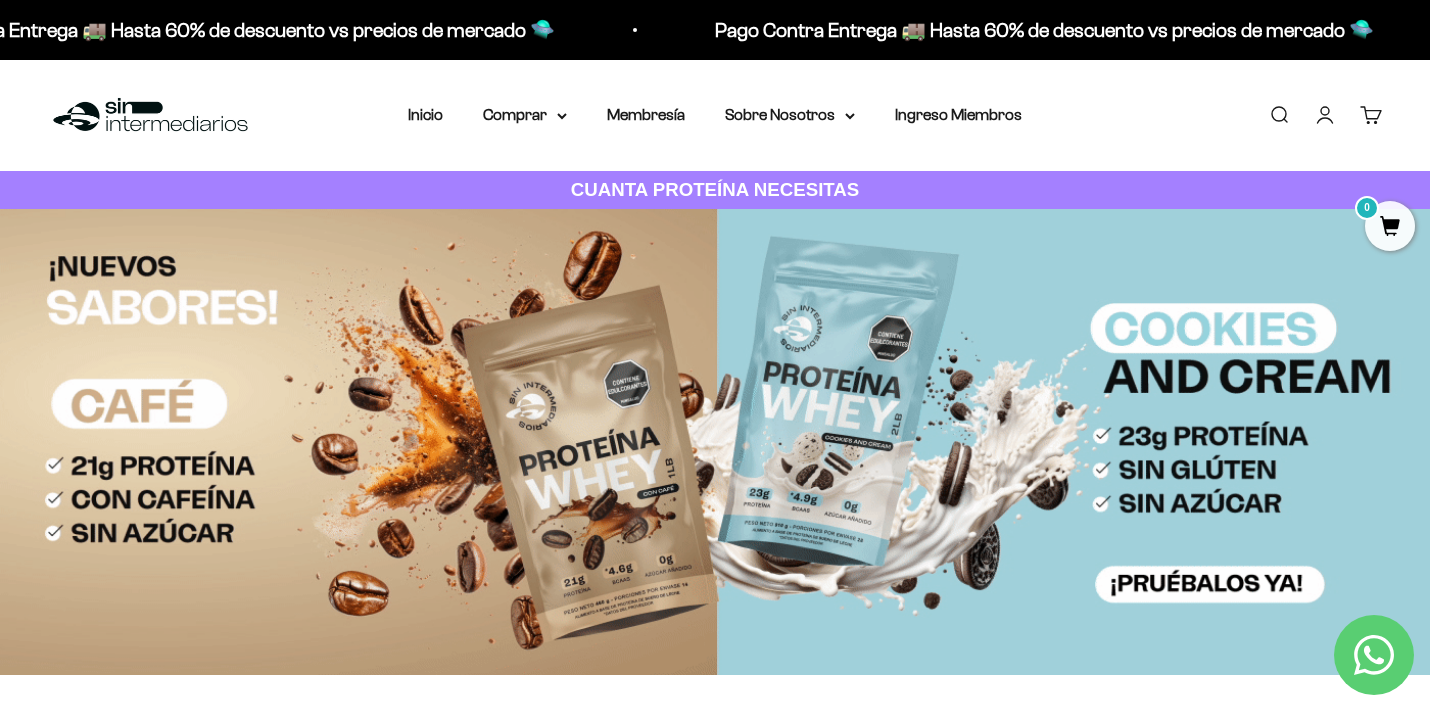 scroll, scrollTop: 0, scrollLeft: 0, axis: both 